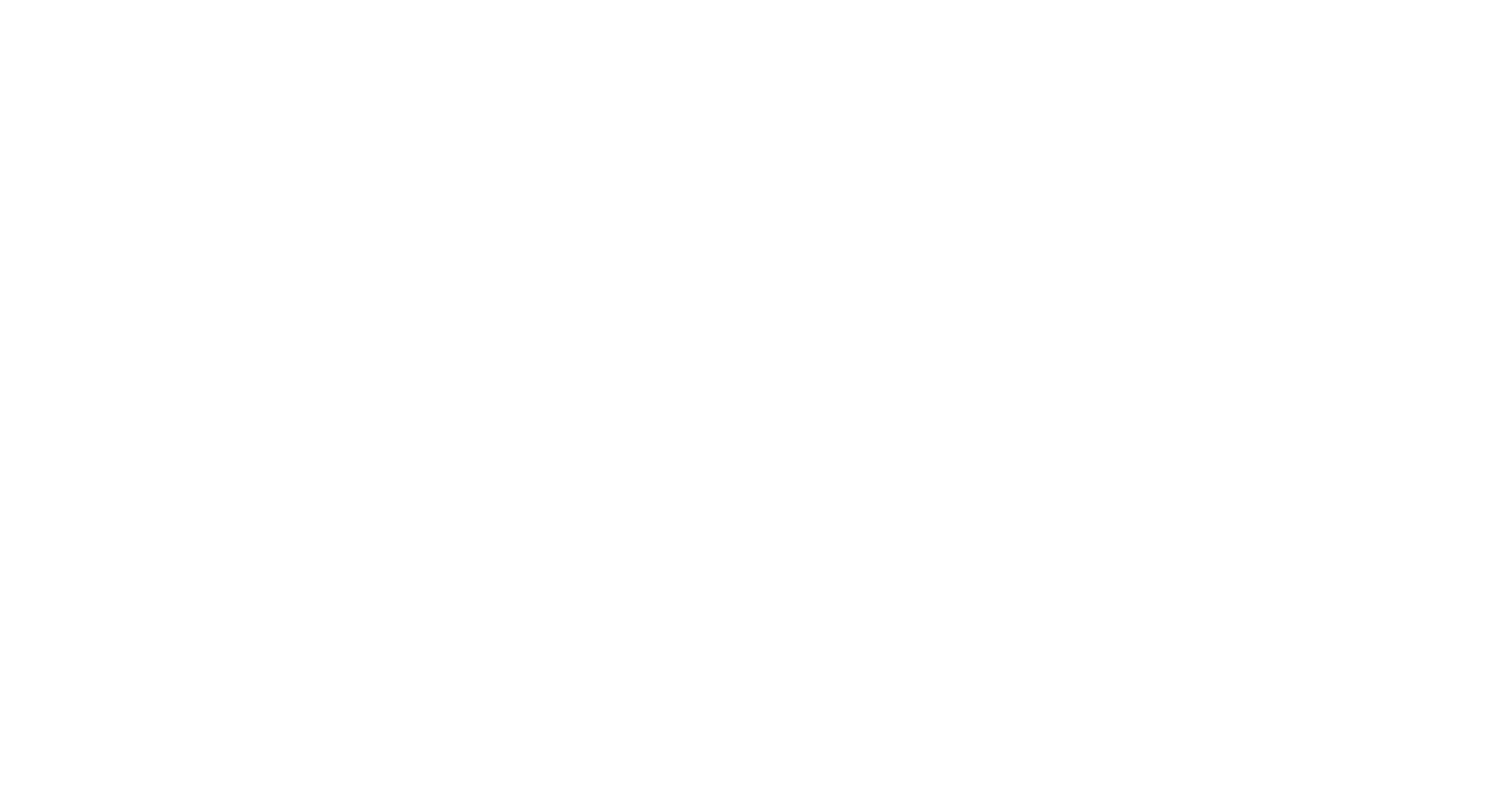 scroll, scrollTop: 0, scrollLeft: 0, axis: both 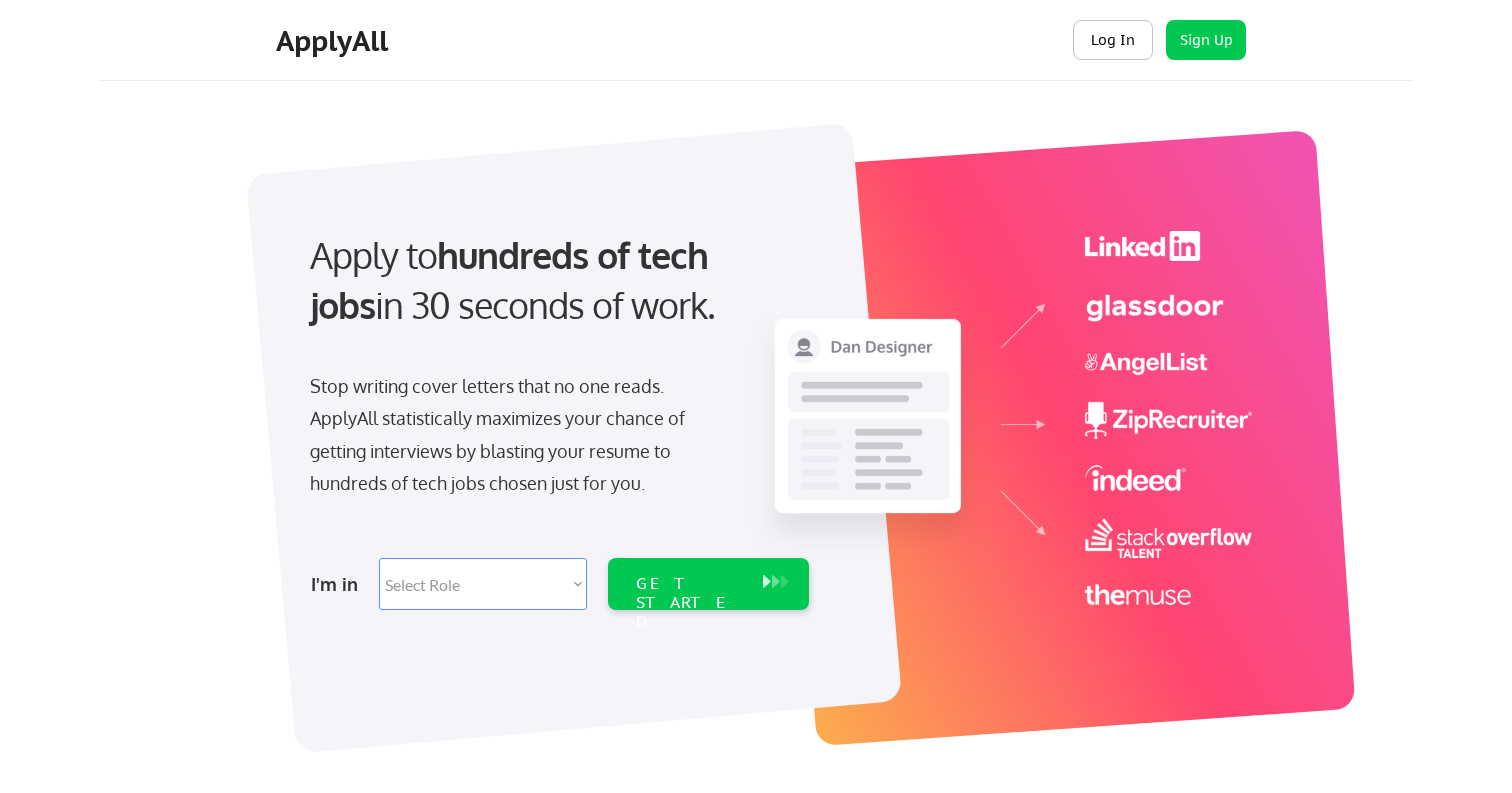 click on "Log In" at bounding box center (1113, 40) 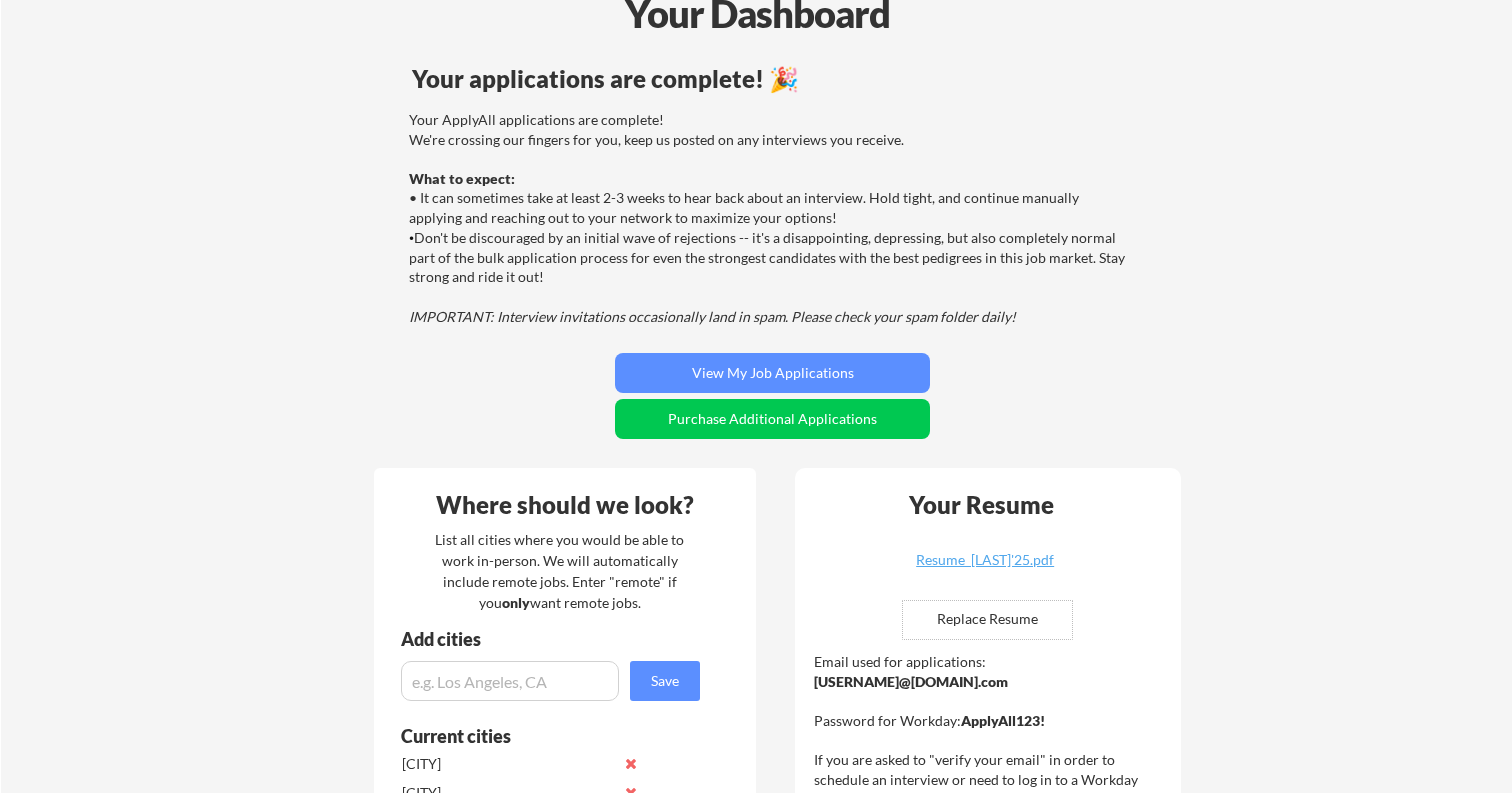 scroll, scrollTop: 145, scrollLeft: 0, axis: vertical 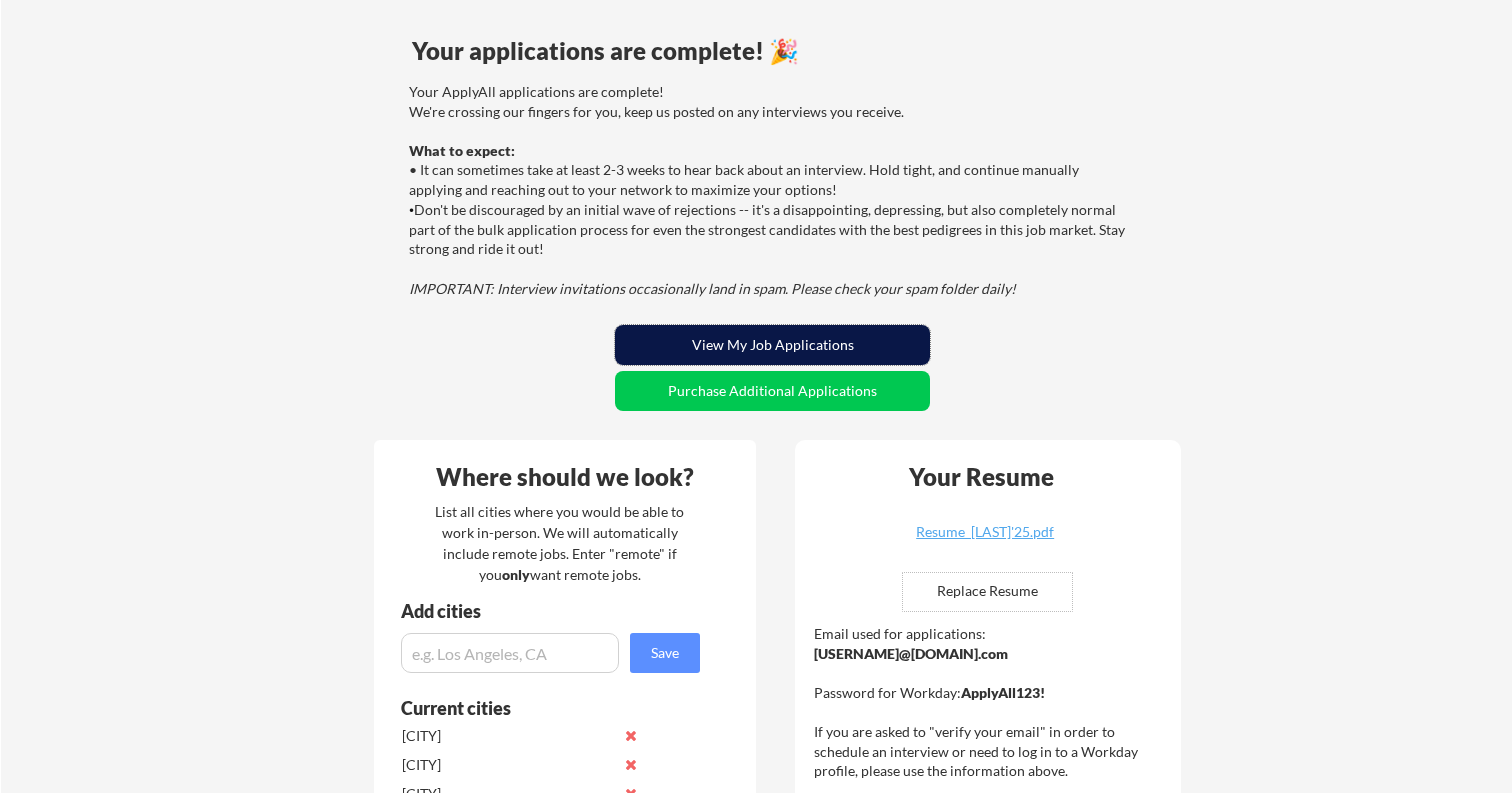 click on "View My Job Applications" at bounding box center [772, 345] 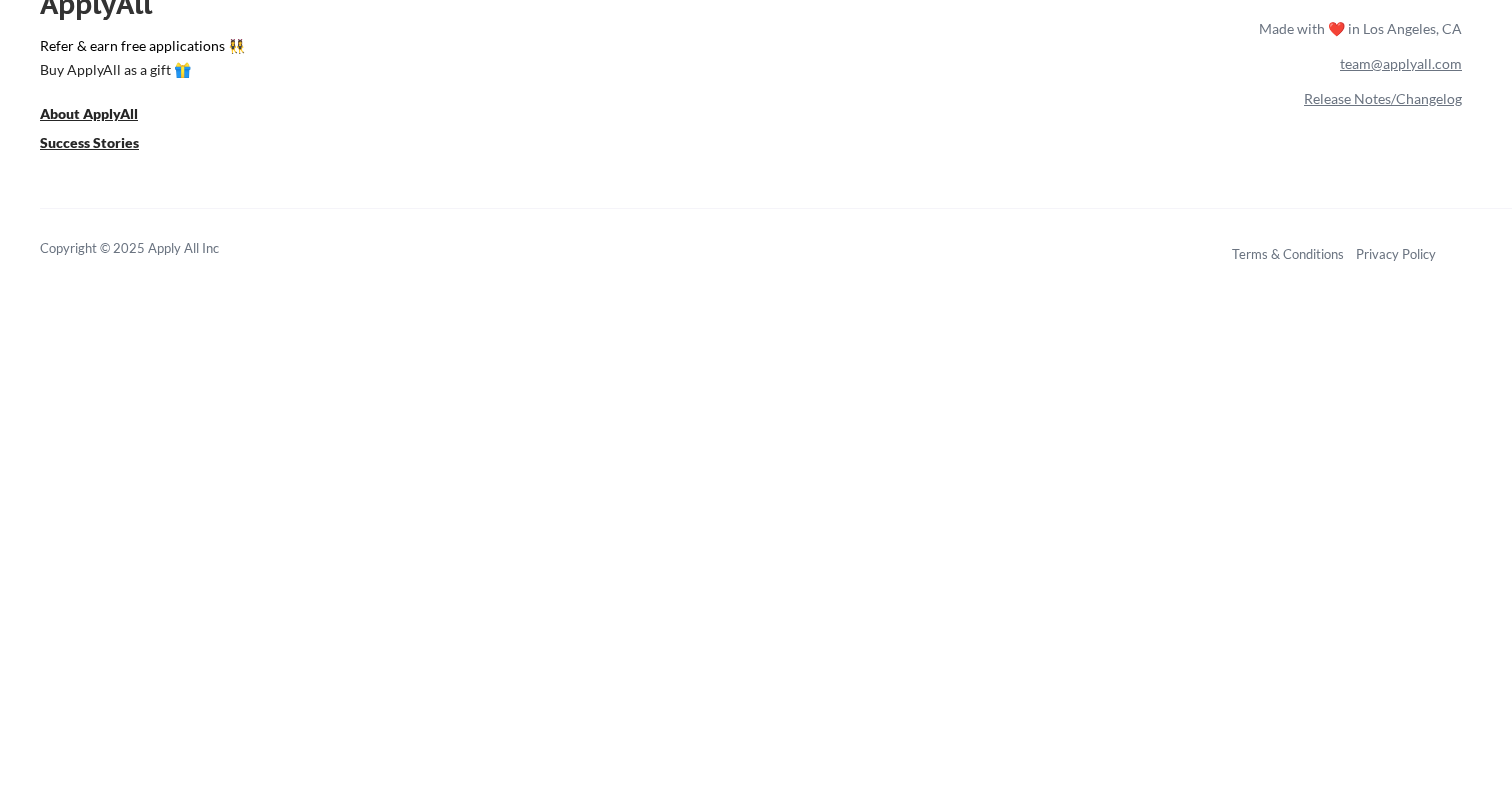 scroll, scrollTop: 8226, scrollLeft: 0, axis: vertical 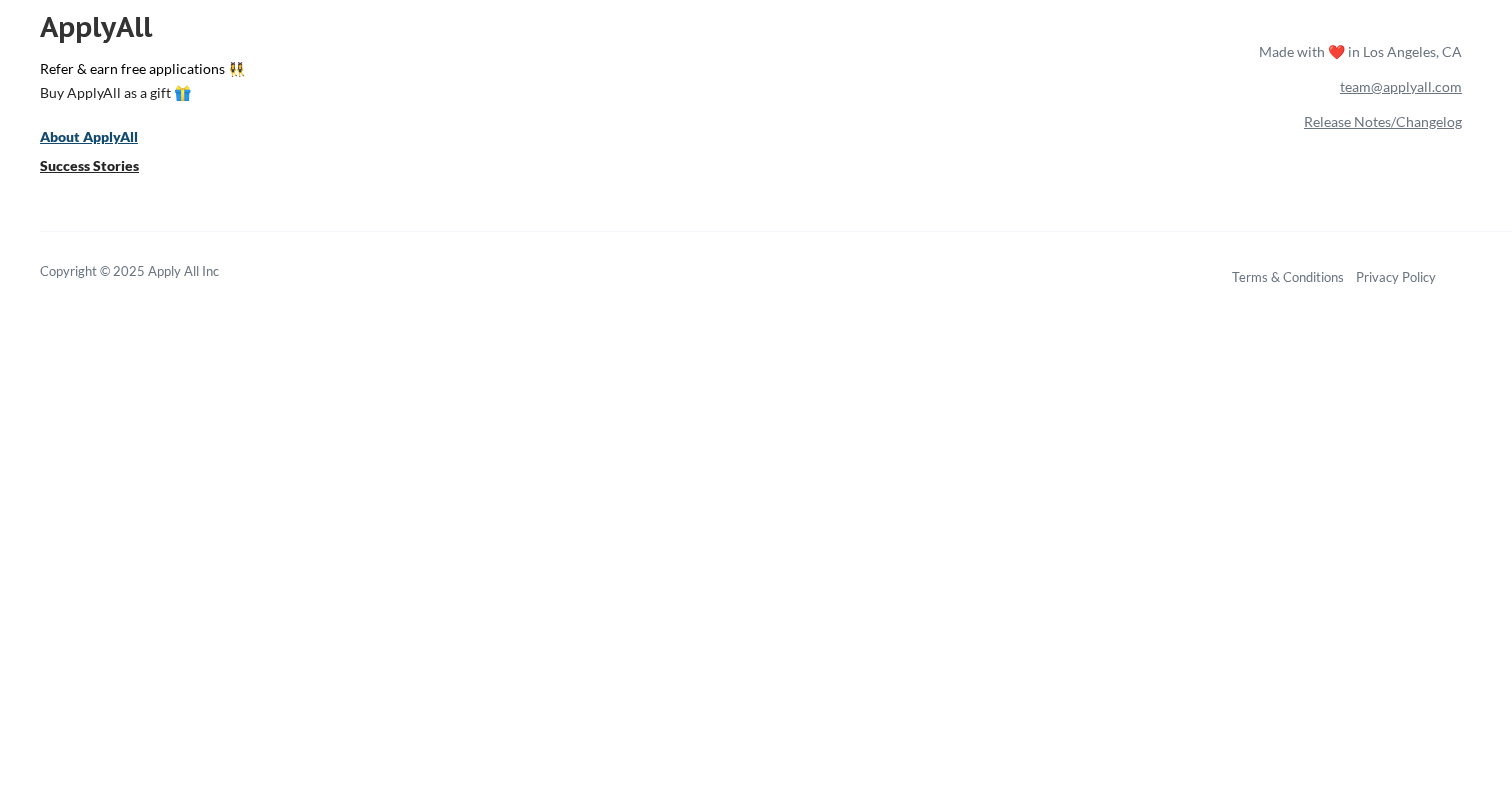 click on "About ApplyAll" at bounding box center [89, 136] 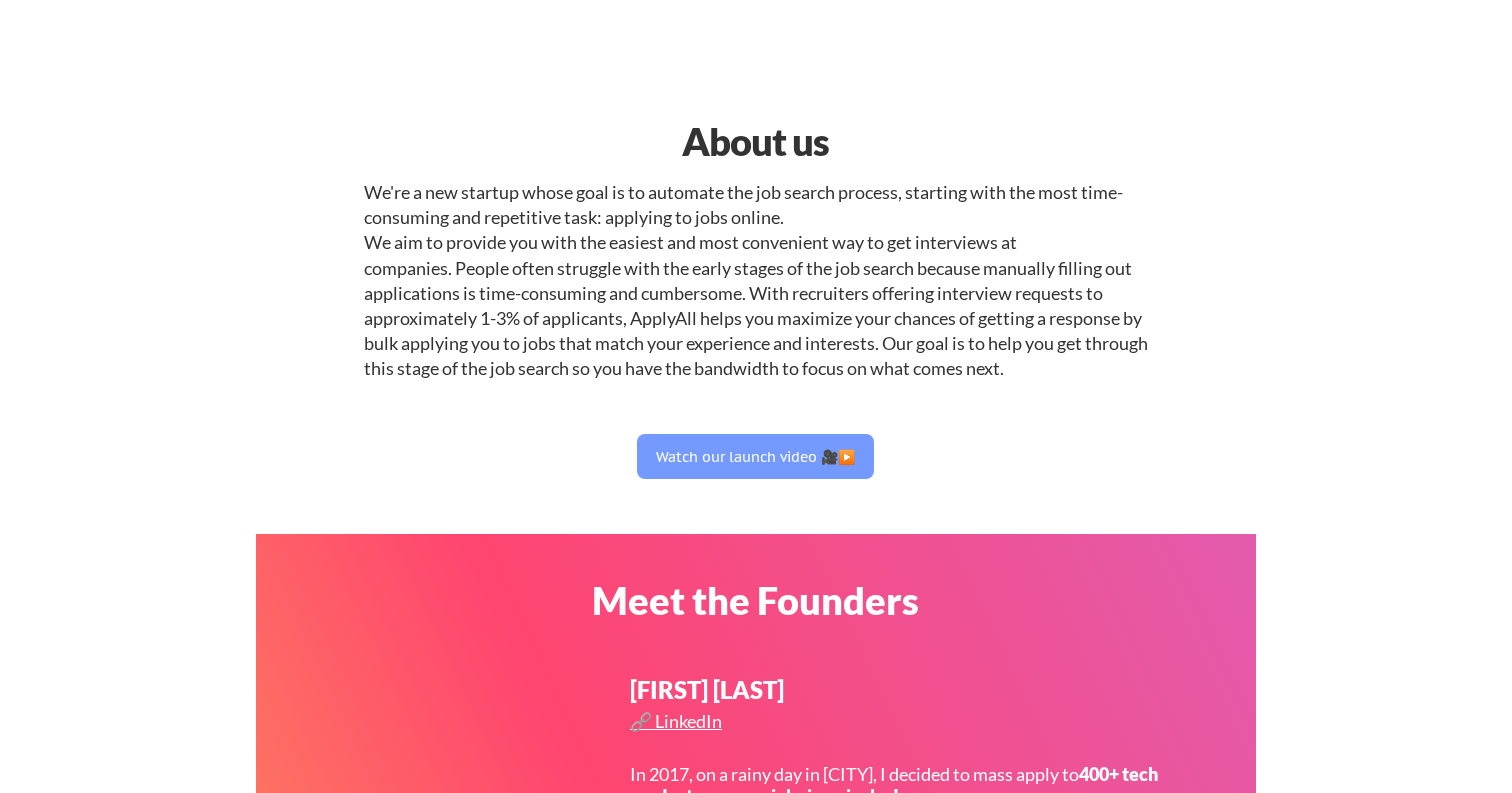 select on ""product"" 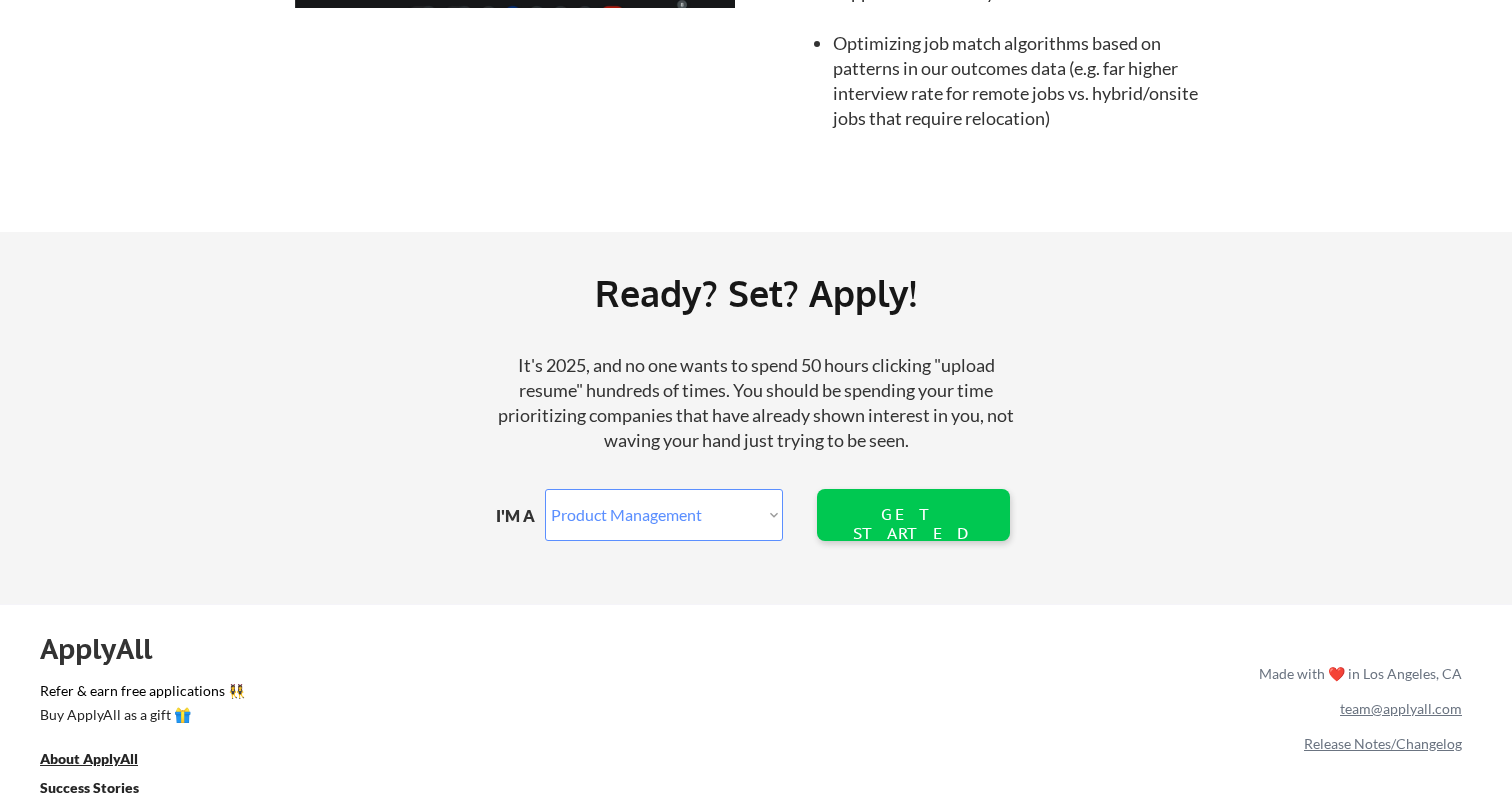 scroll, scrollTop: 2319, scrollLeft: 0, axis: vertical 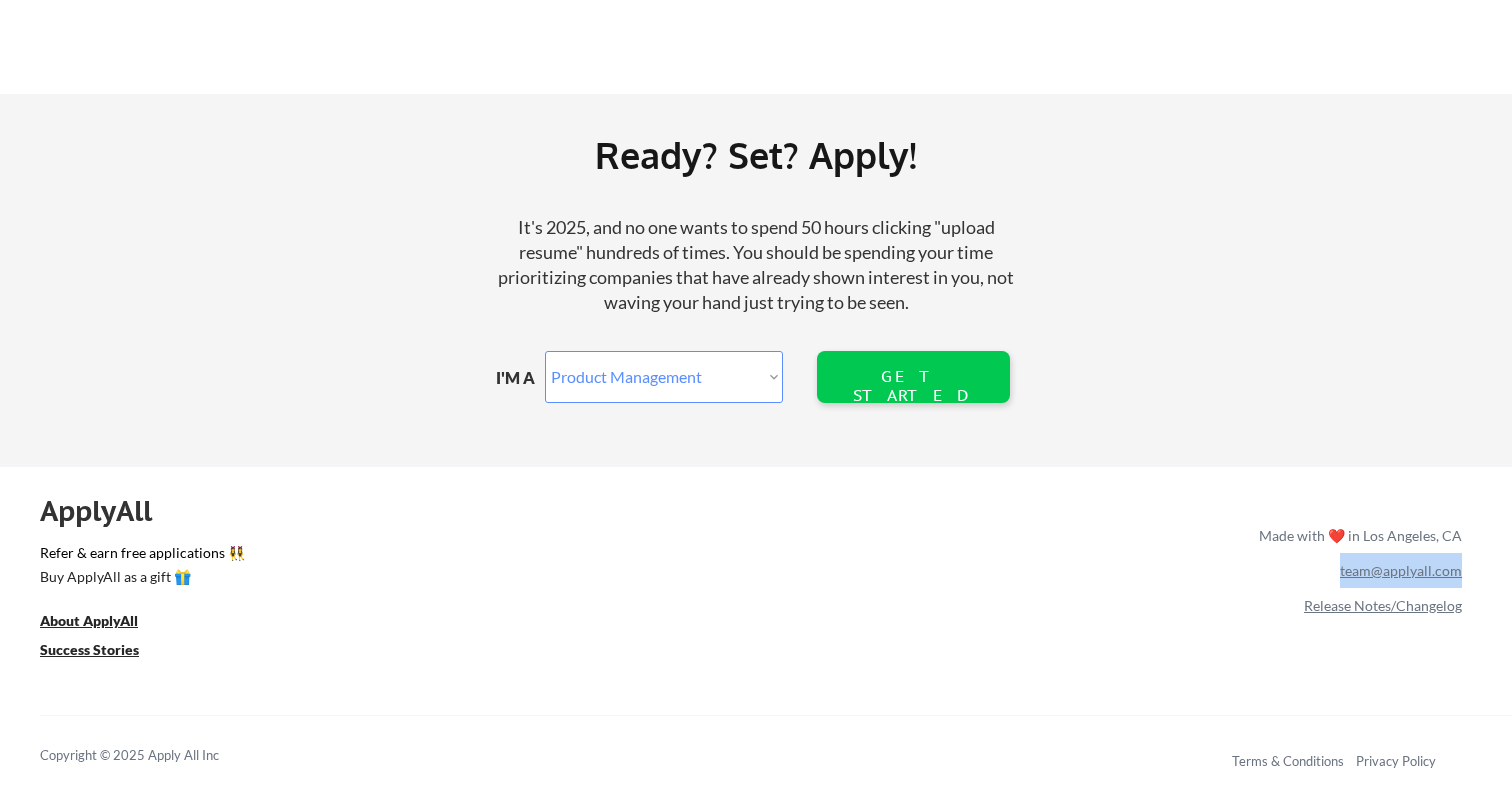 drag, startPoint x: 1338, startPoint y: 566, endPoint x: 1458, endPoint y: 577, distance: 120.50311 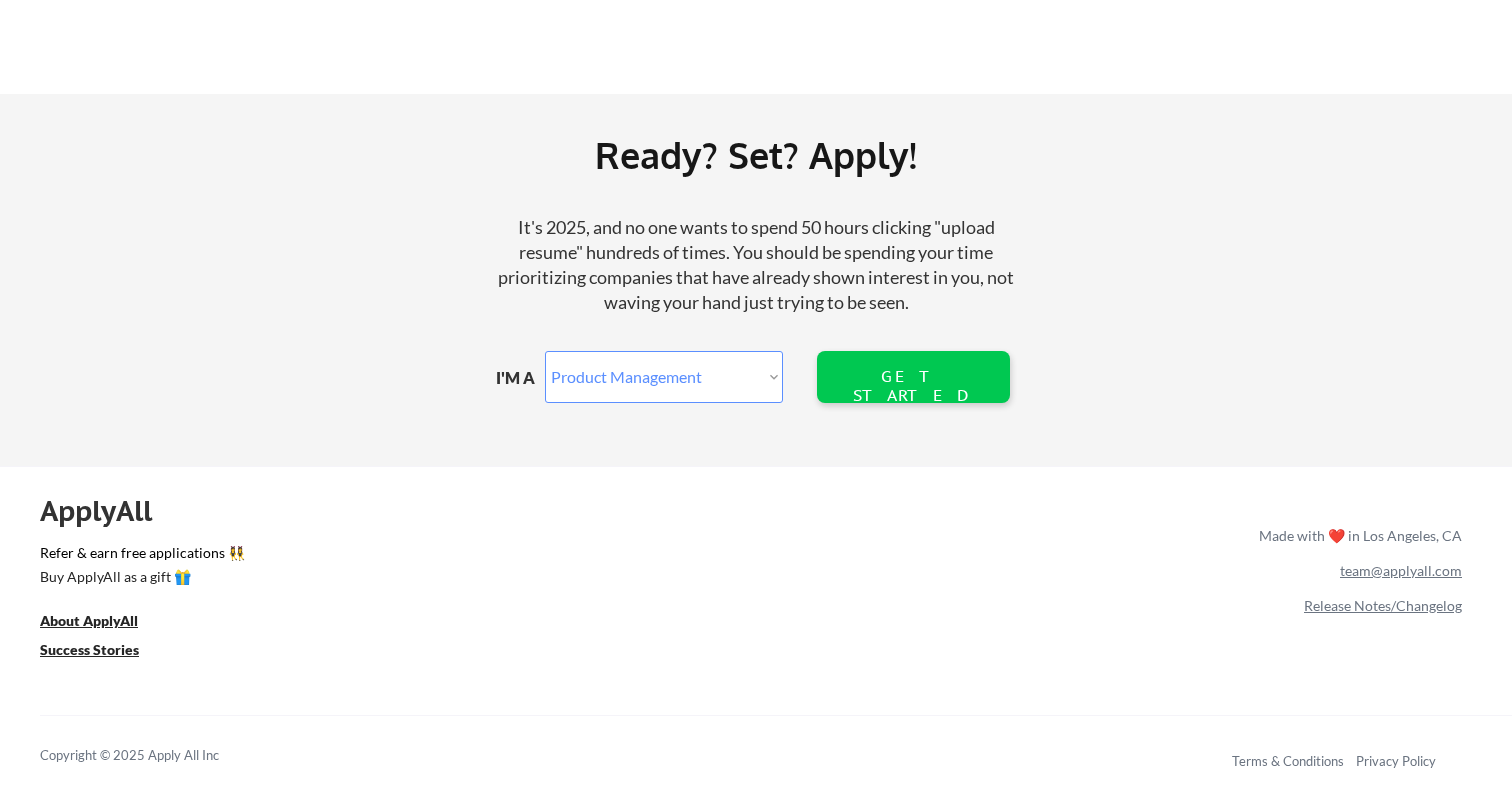 click on "In [YEAR], on a rainy day in [CITY], I decided to mass apply to" at bounding box center [756, 638] 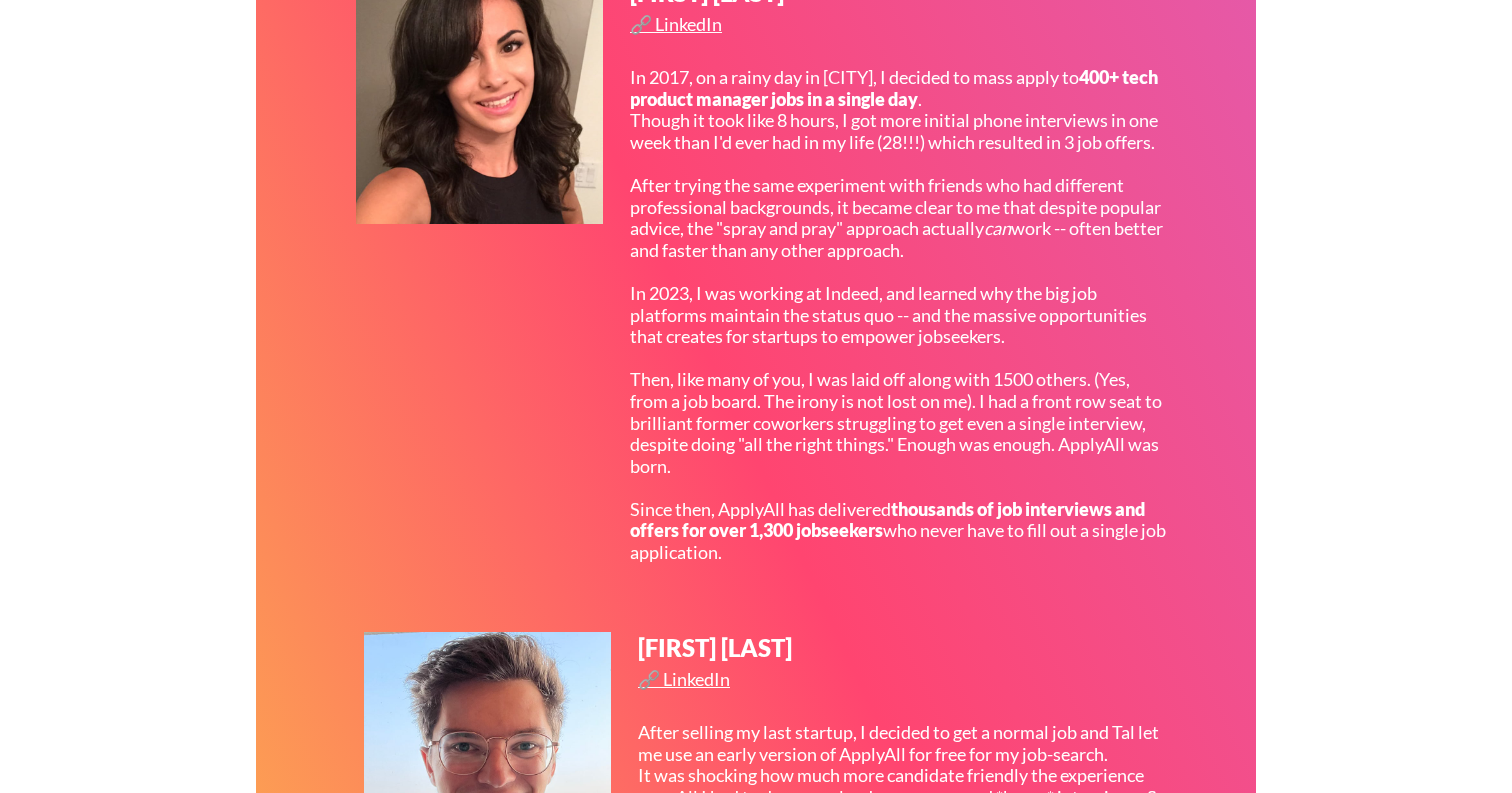 scroll, scrollTop: 610, scrollLeft: 0, axis: vertical 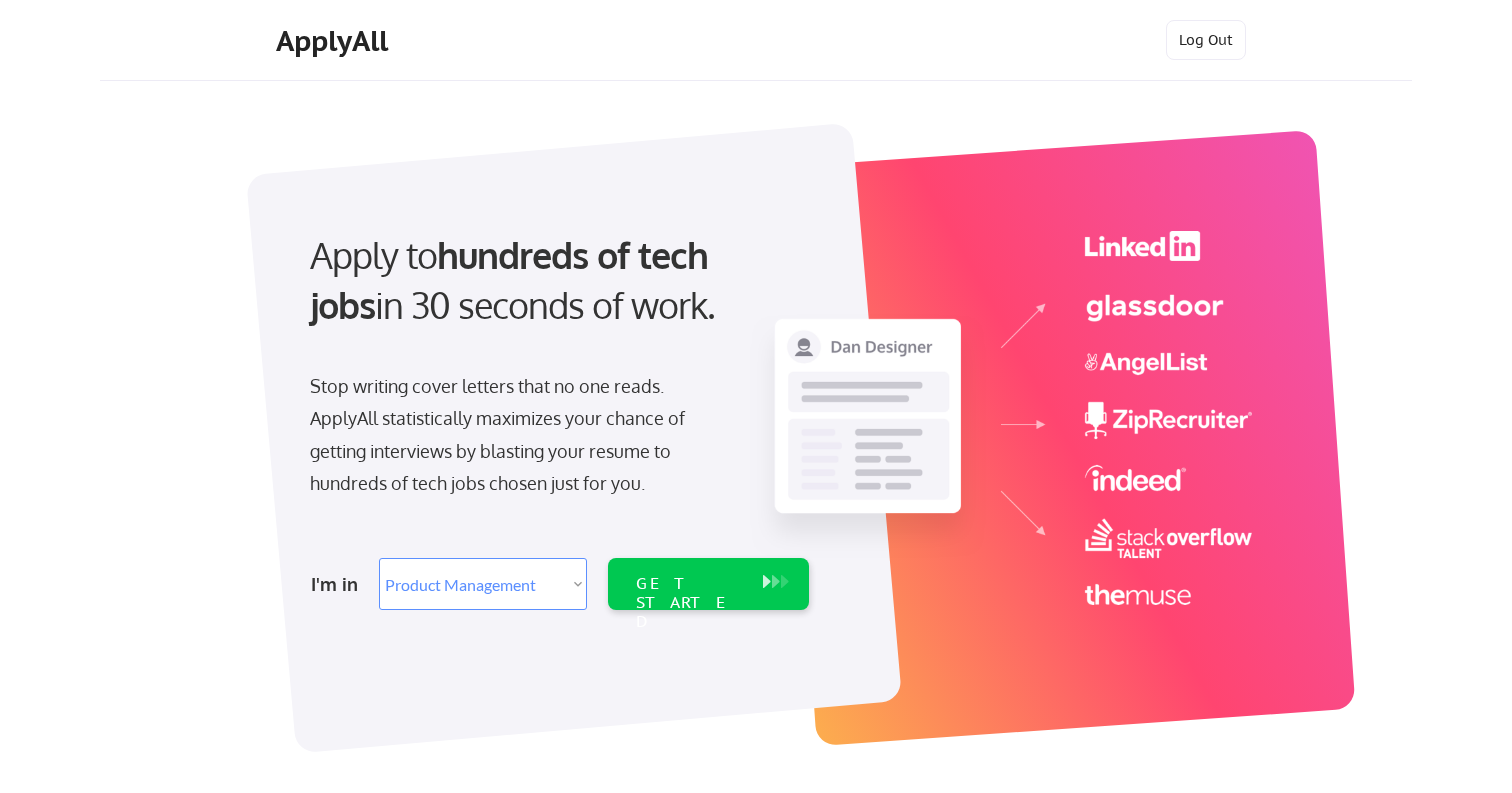select on ""product"" 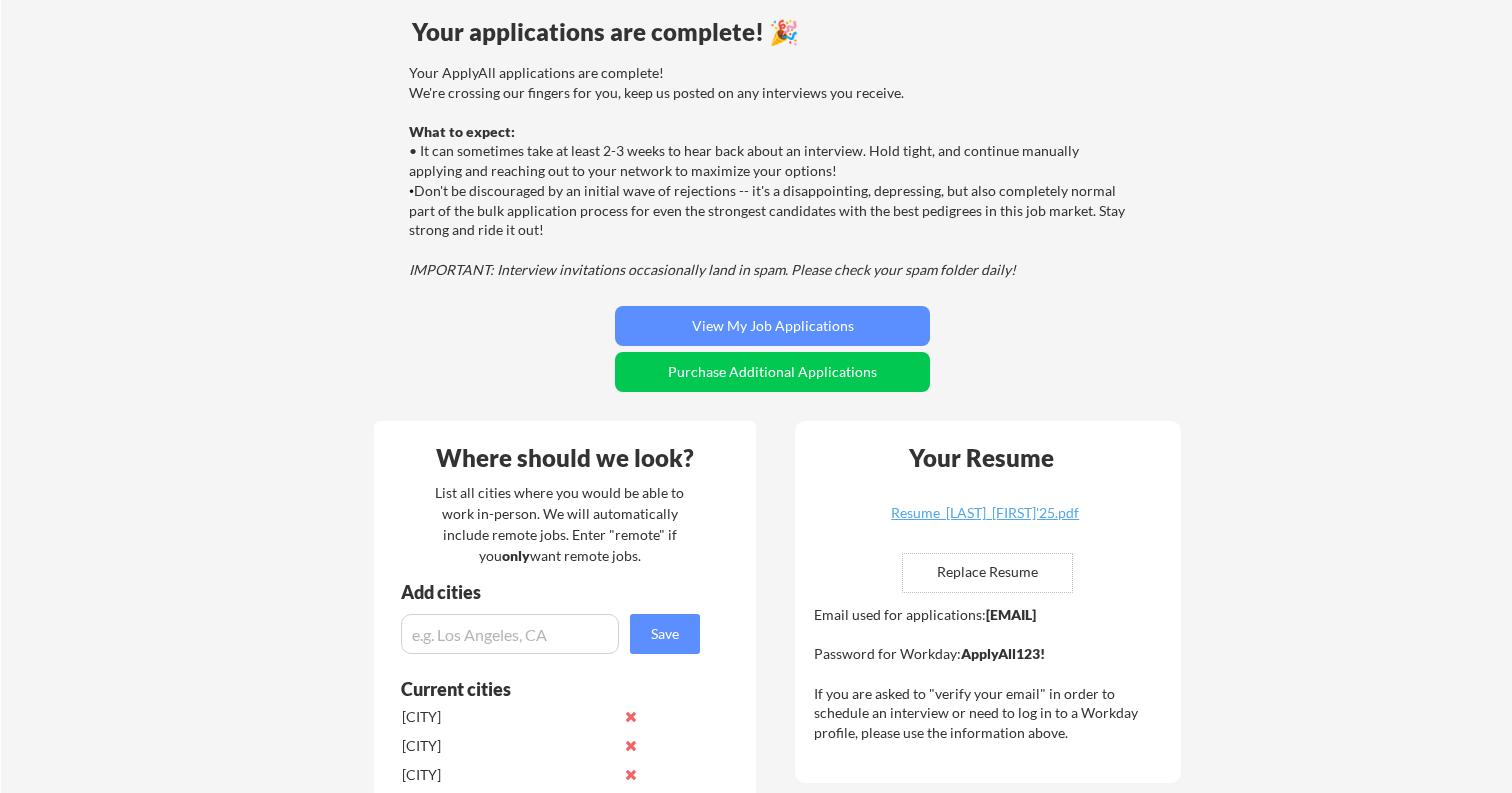 scroll, scrollTop: 0, scrollLeft: 0, axis: both 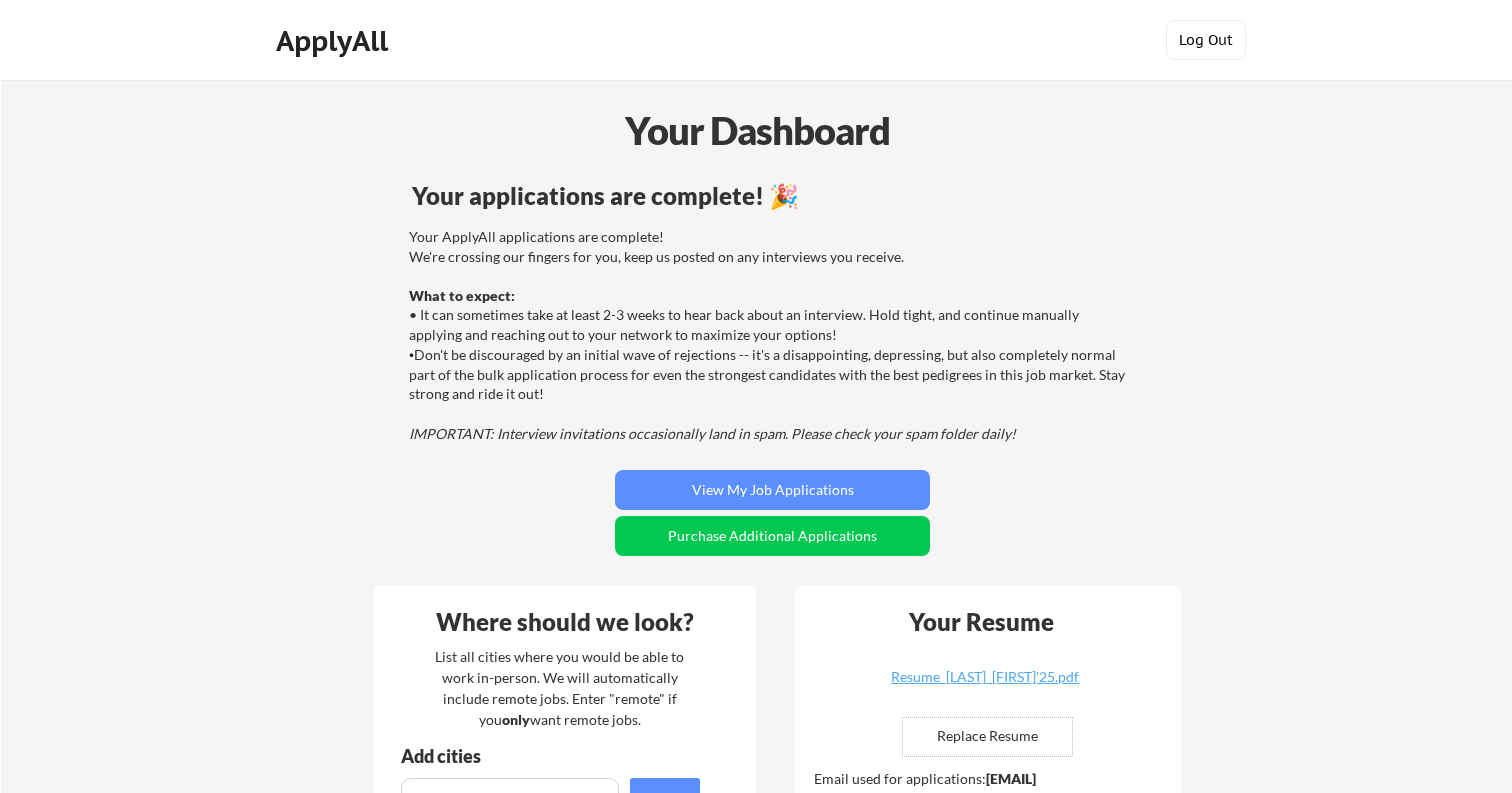 click on "Log Out" at bounding box center [1206, 40] 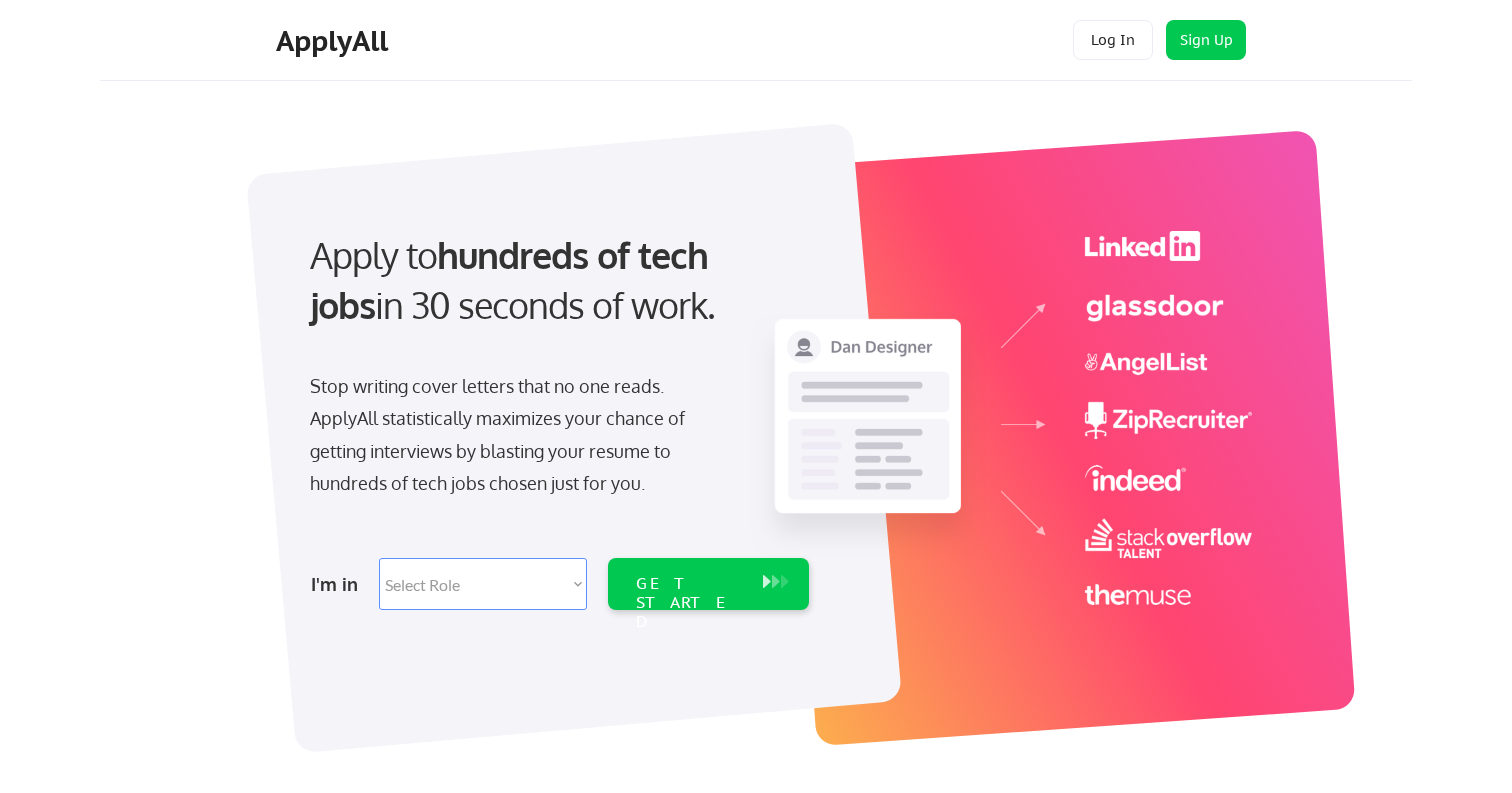 scroll, scrollTop: 16, scrollLeft: 0, axis: vertical 